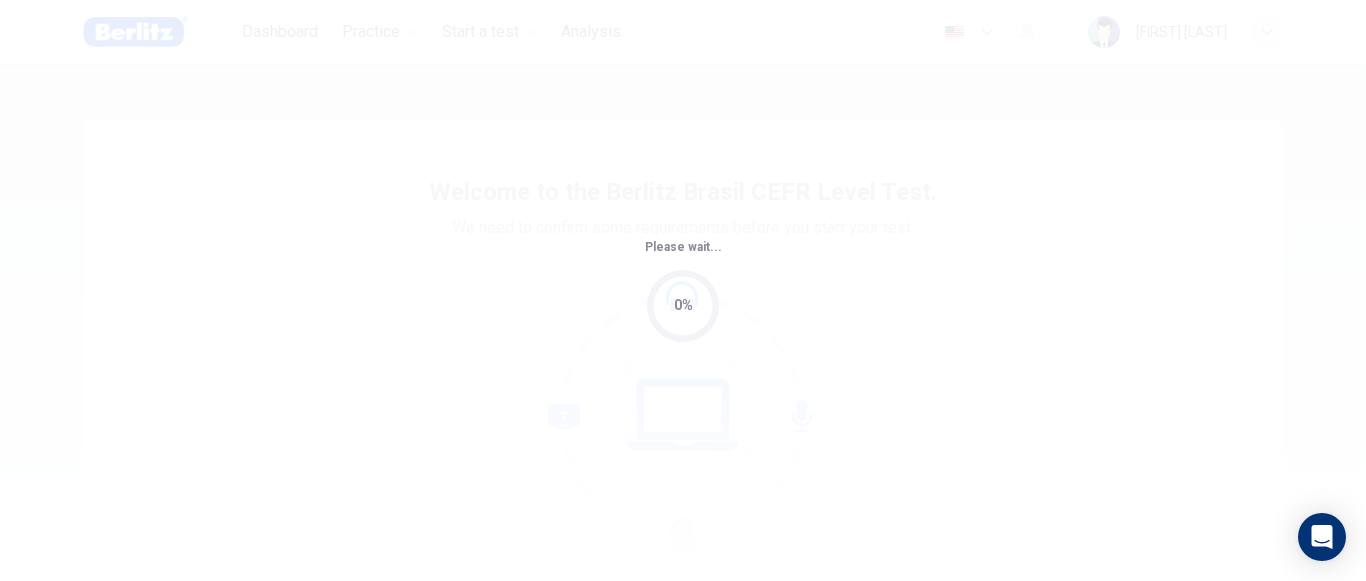 scroll, scrollTop: 0, scrollLeft: 0, axis: both 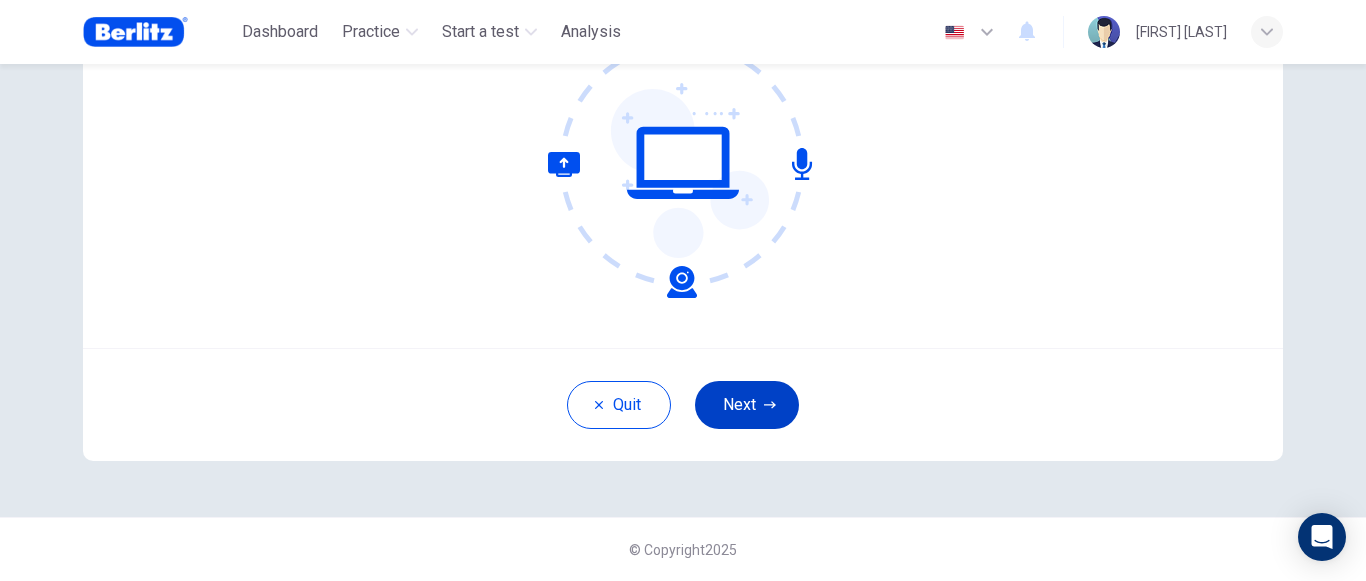 click on "Next" at bounding box center [747, 405] 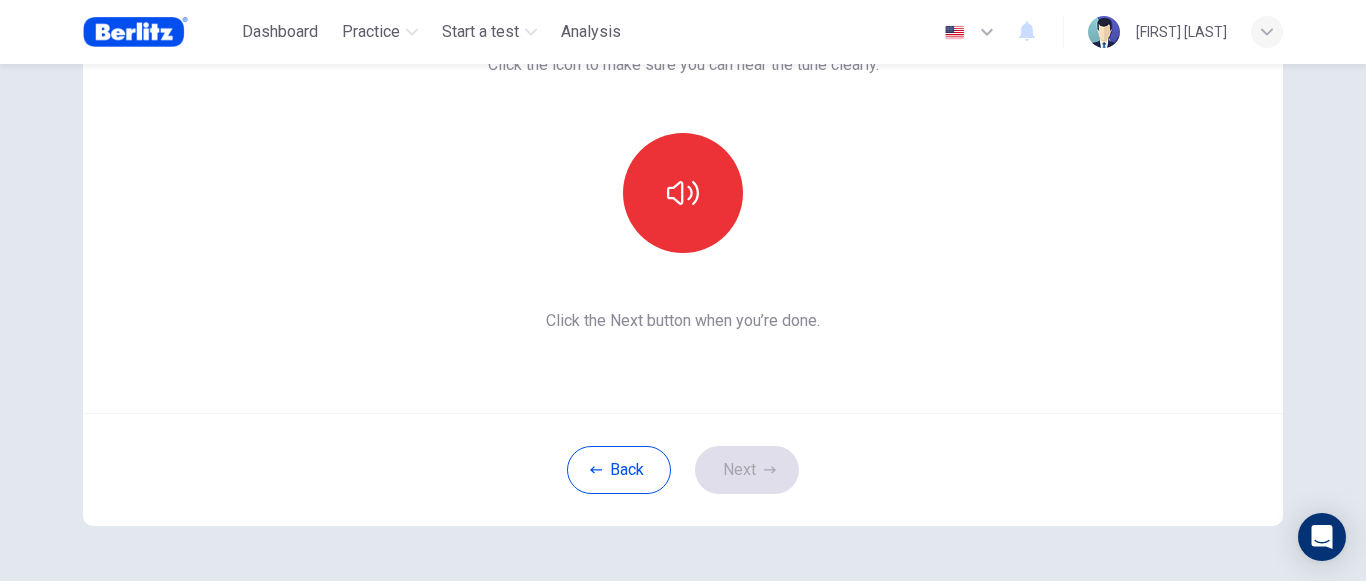 scroll, scrollTop: 152, scrollLeft: 0, axis: vertical 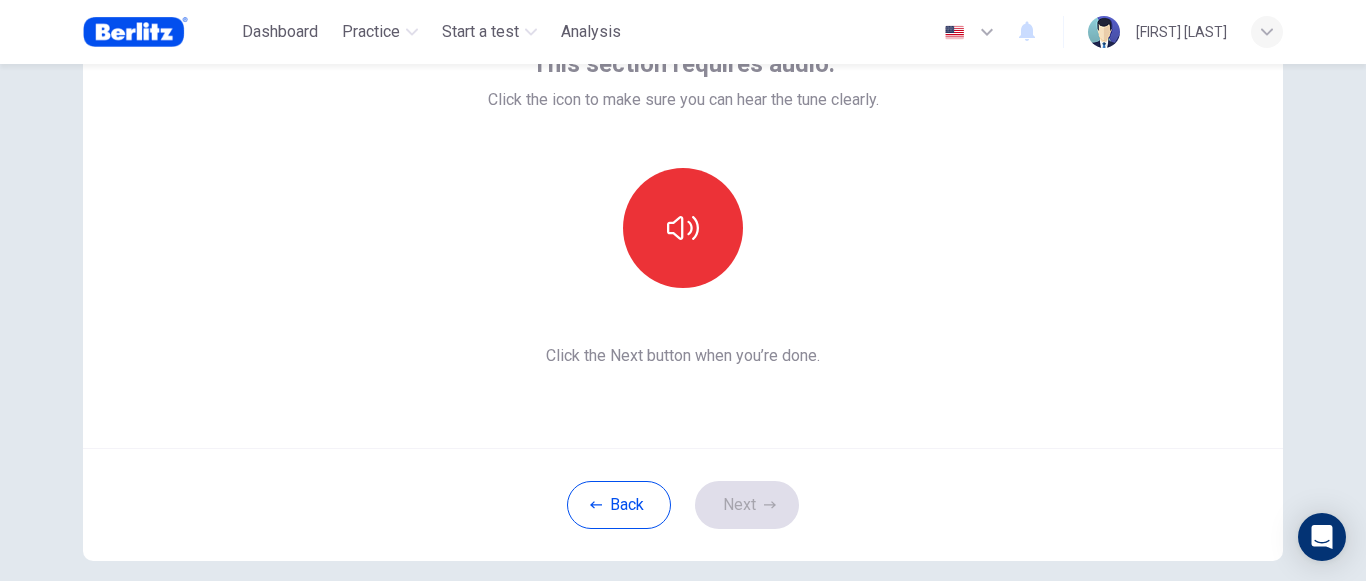 drag, startPoint x: 940, startPoint y: 161, endPoint x: 885, endPoint y: 211, distance: 74.330345 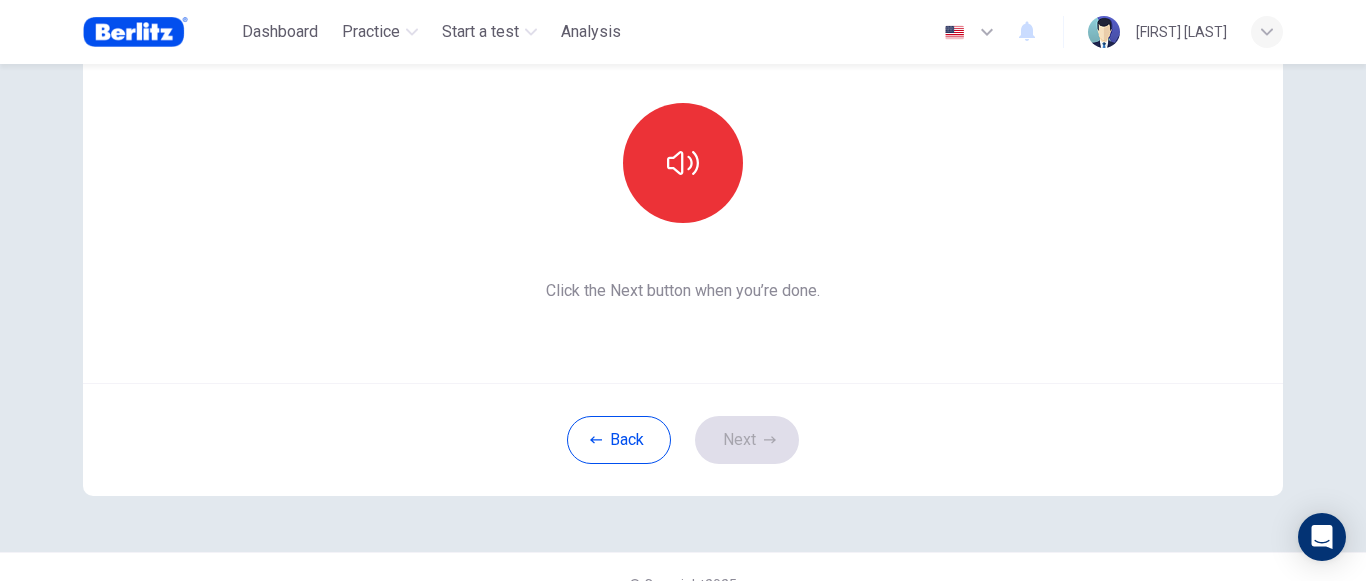 scroll, scrollTop: 252, scrollLeft: 0, axis: vertical 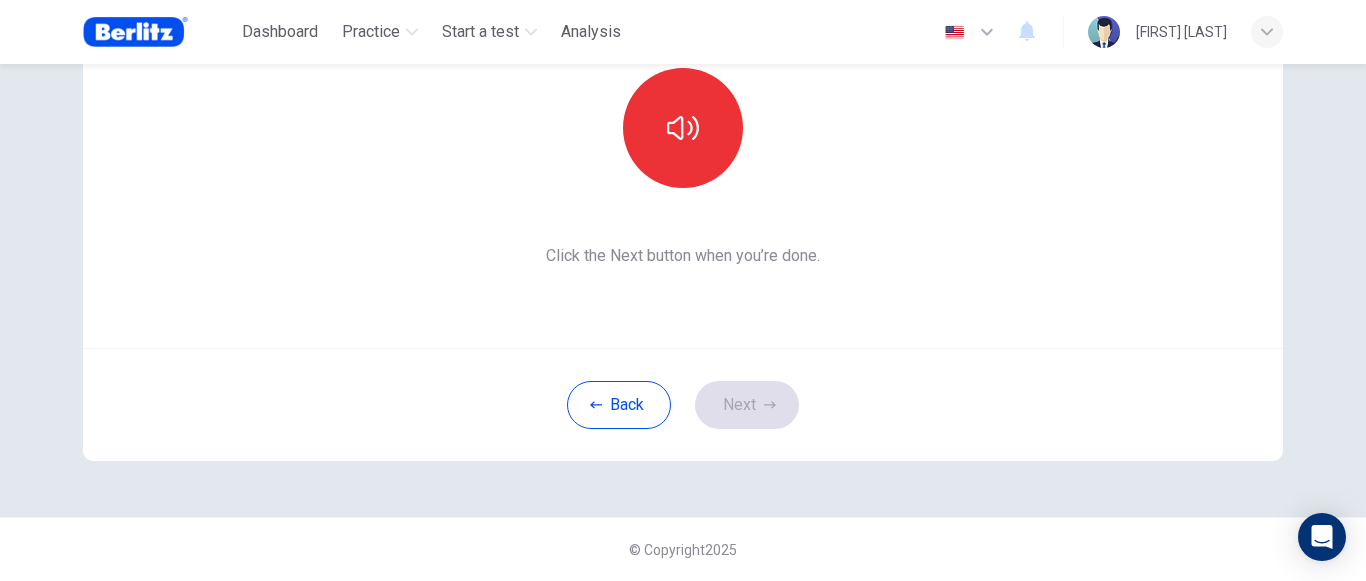 drag, startPoint x: 677, startPoint y: 132, endPoint x: 1101, endPoint y: 507, distance: 566.03973 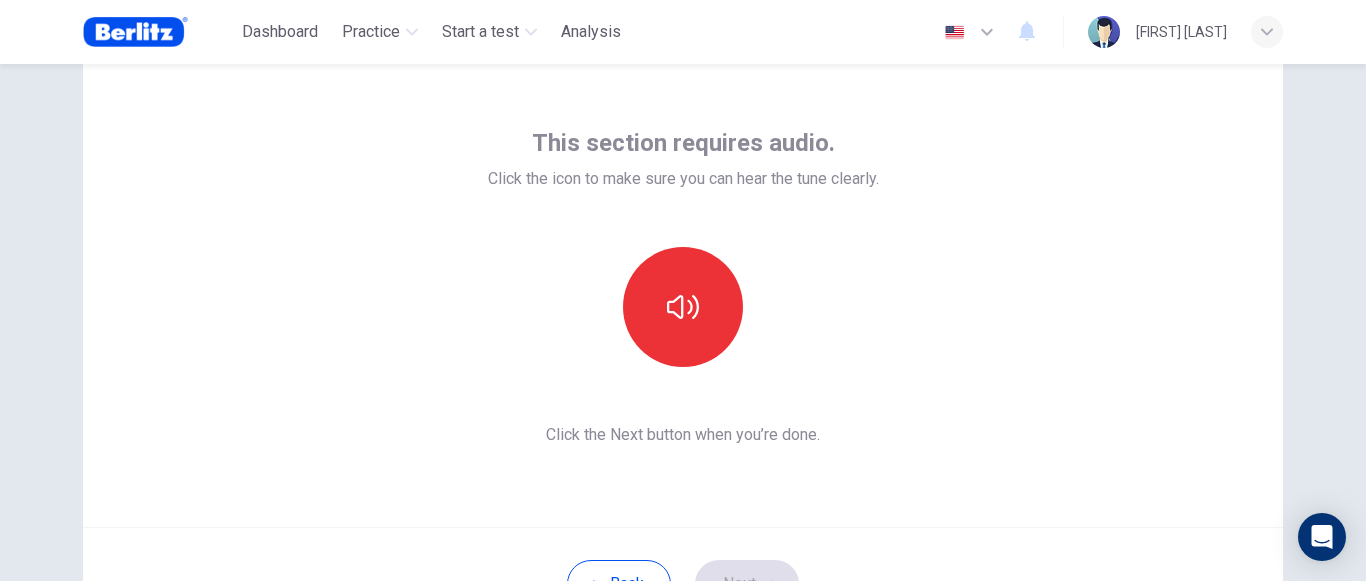 scroll, scrollTop: 52, scrollLeft: 0, axis: vertical 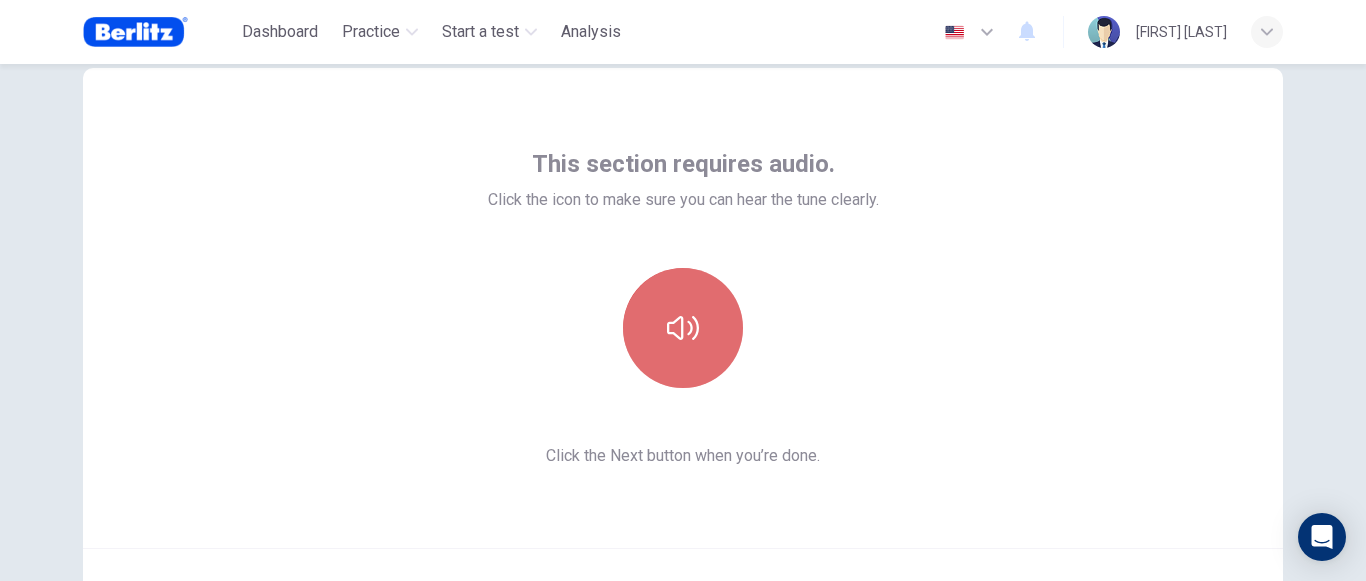 click at bounding box center [683, 328] 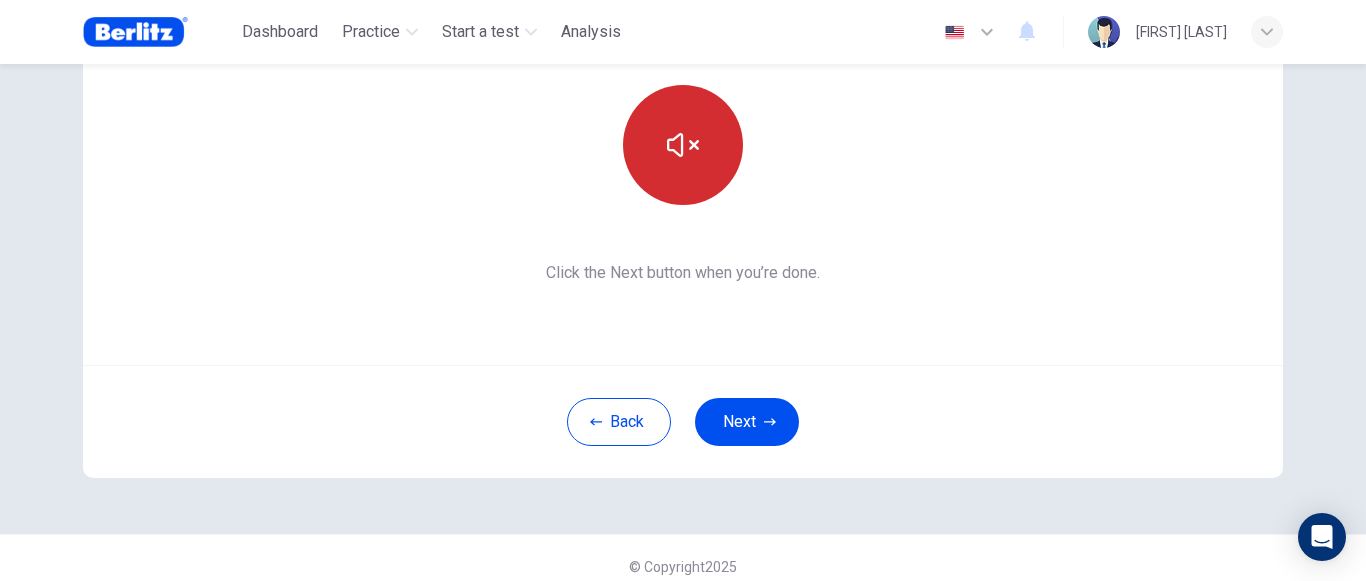 scroll, scrollTop: 252, scrollLeft: 0, axis: vertical 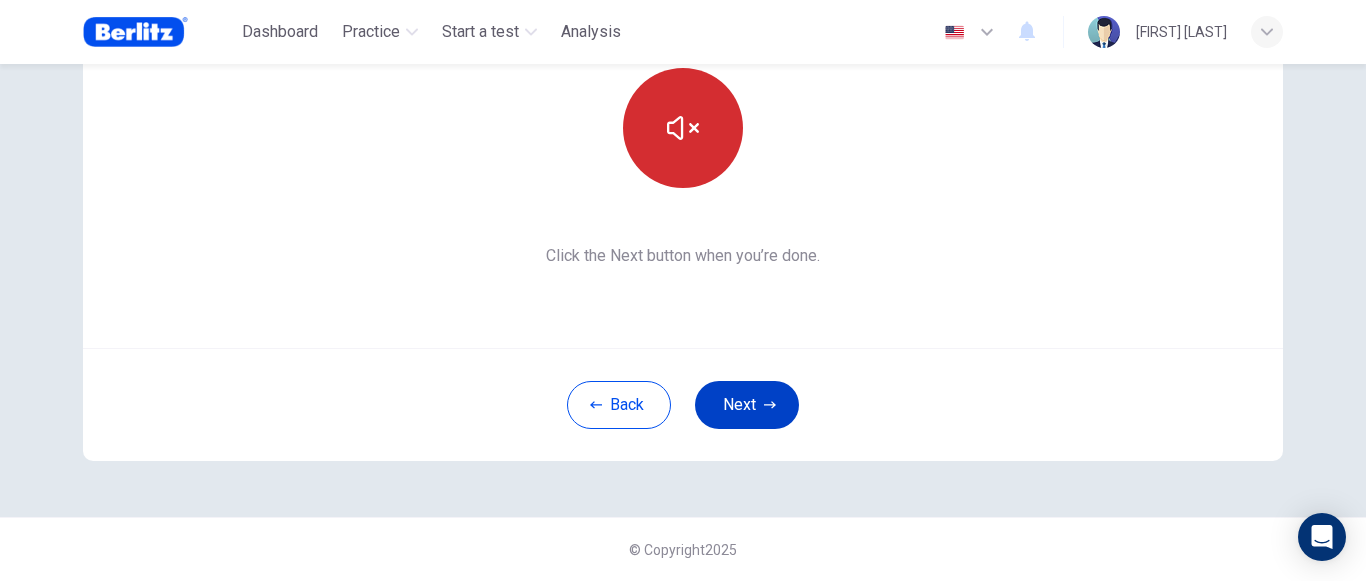 click on "Next" at bounding box center (747, 405) 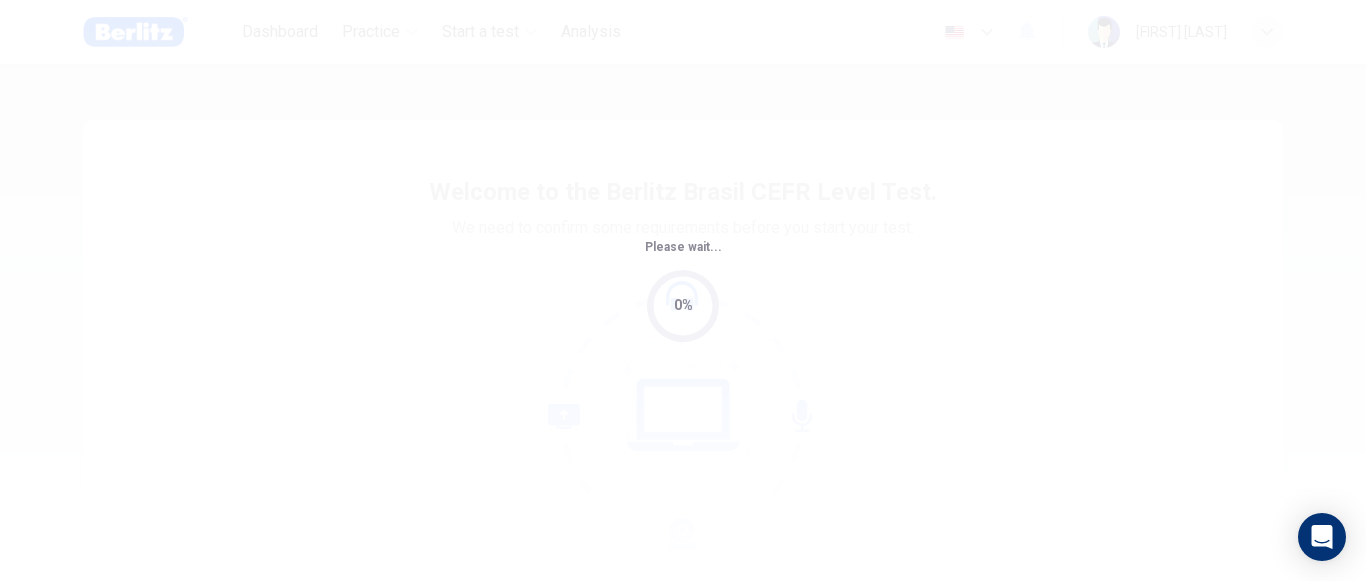 scroll, scrollTop: 0, scrollLeft: 0, axis: both 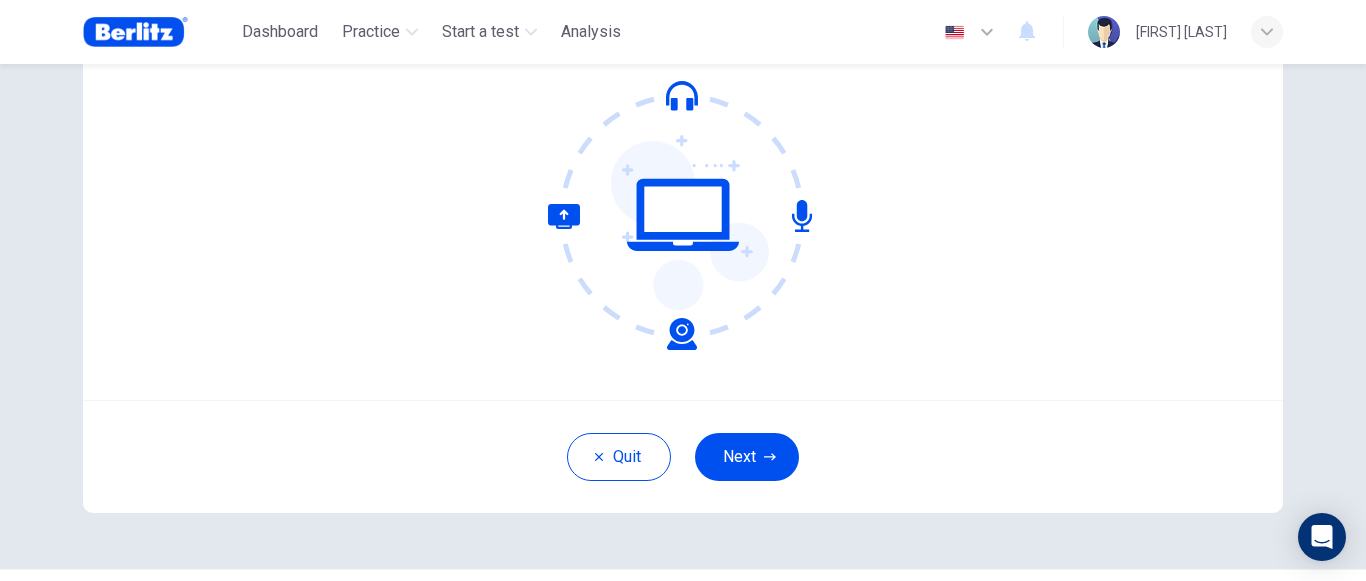 click on "Next" at bounding box center (747, 457) 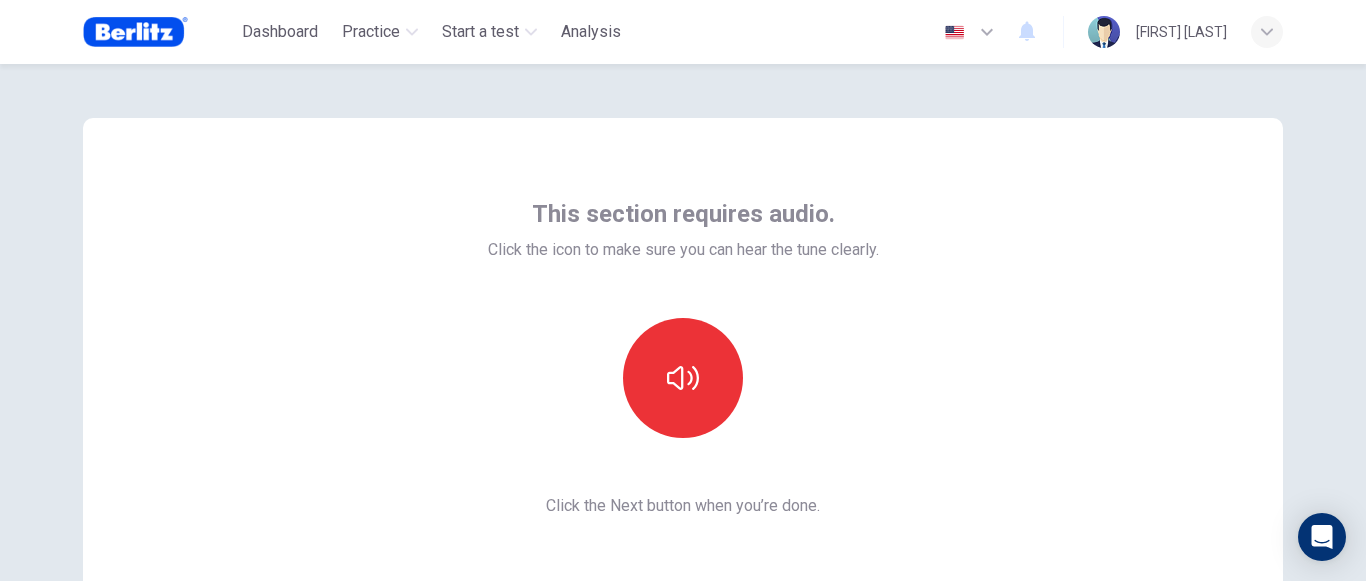 scroll, scrollTop: 0, scrollLeft: 0, axis: both 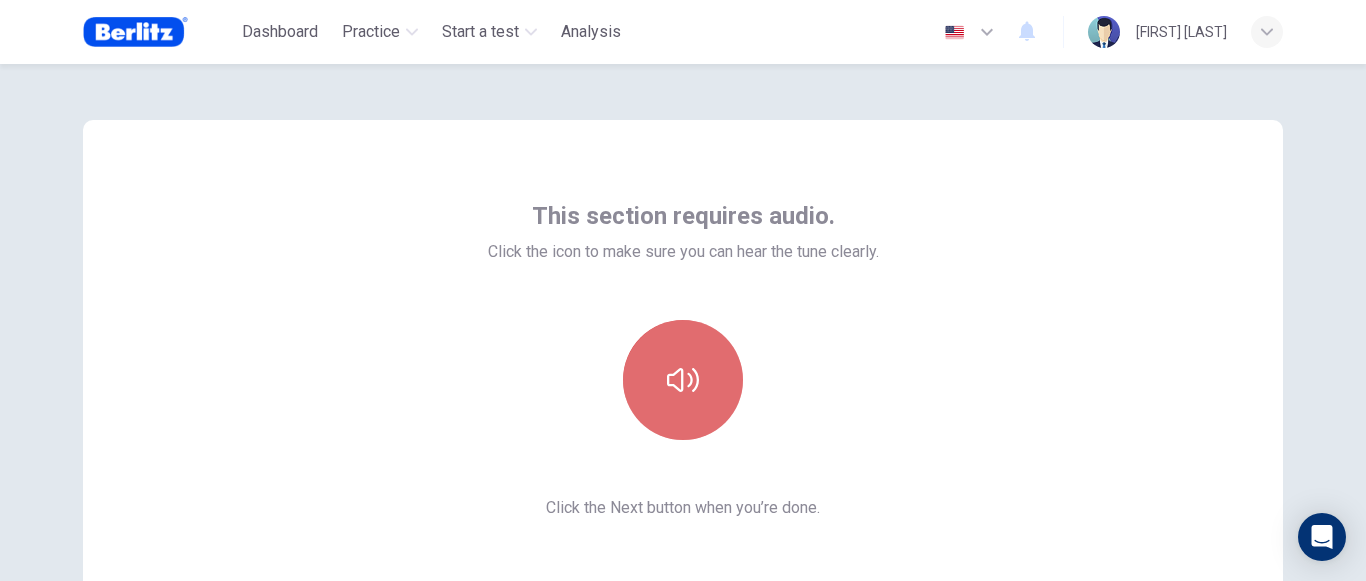 click at bounding box center (683, 380) 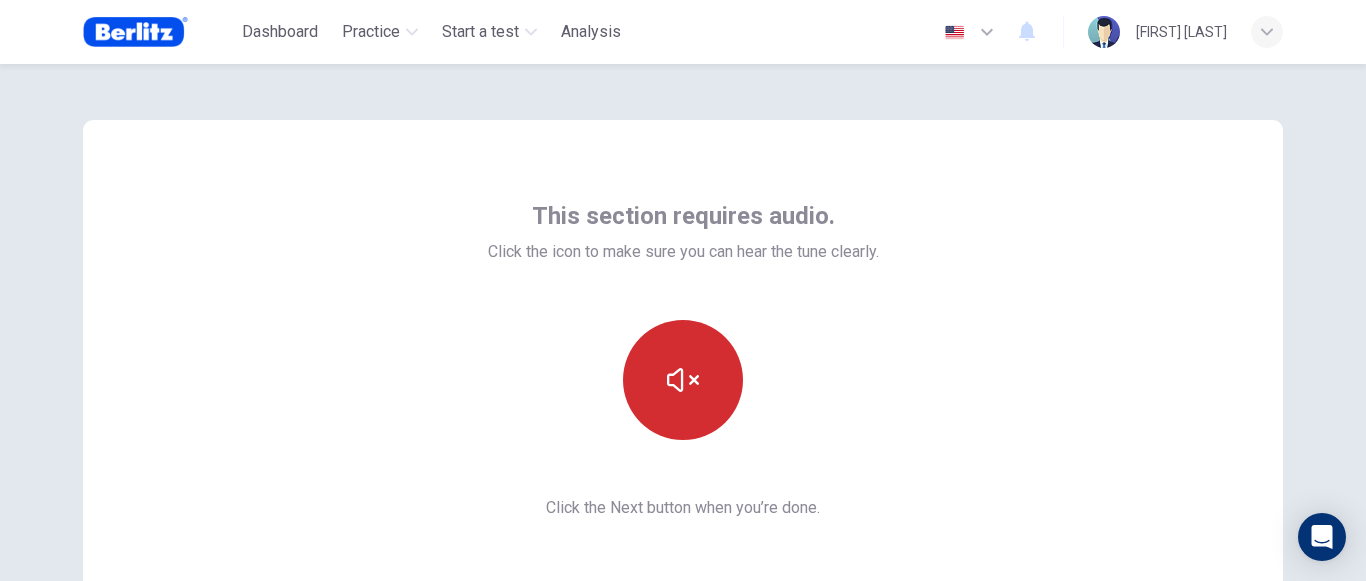 scroll, scrollTop: 200, scrollLeft: 0, axis: vertical 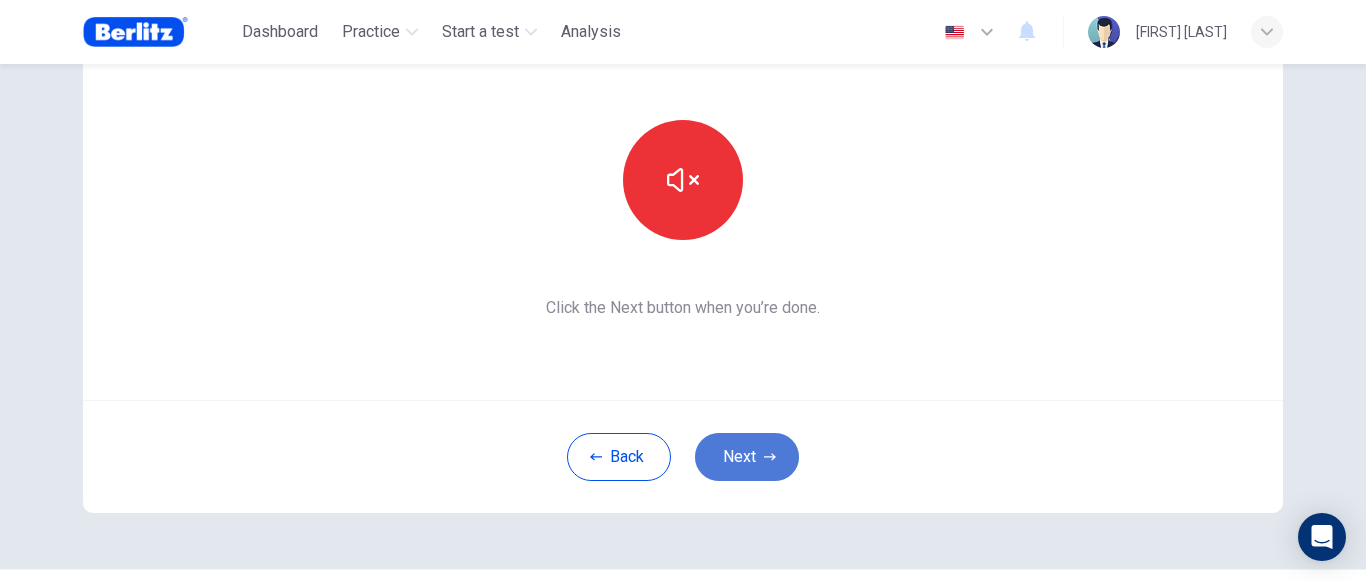 click at bounding box center (770, 456) 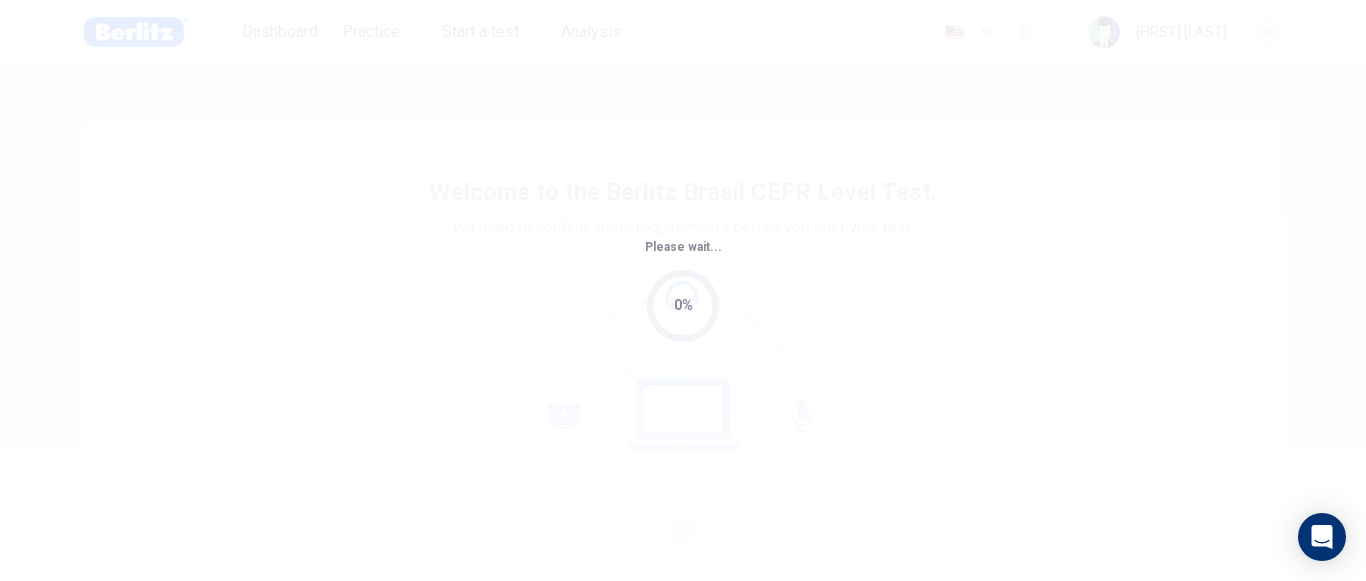 scroll, scrollTop: 0, scrollLeft: 0, axis: both 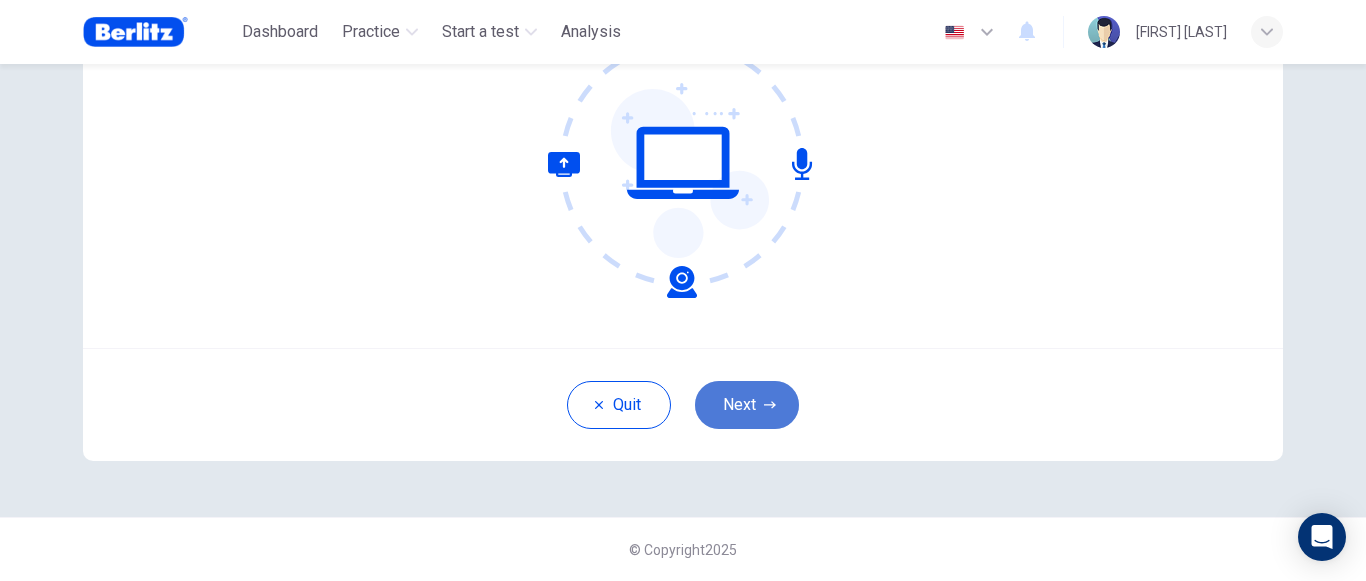 click on "Next" at bounding box center [747, 405] 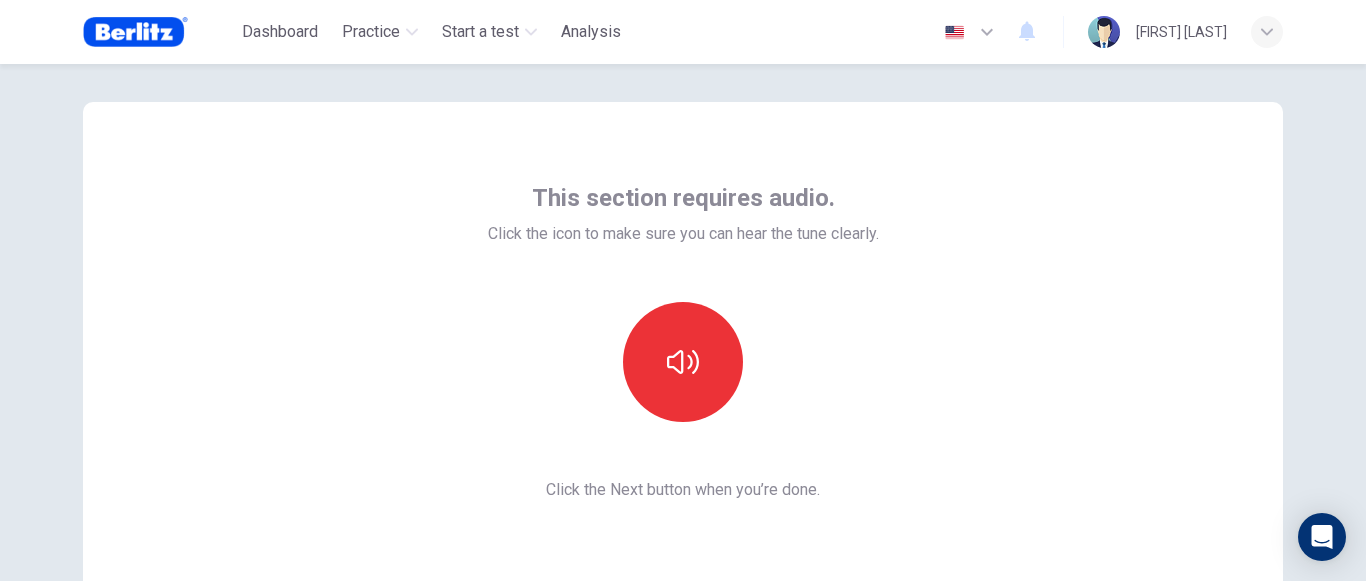 scroll, scrollTop: 0, scrollLeft: 0, axis: both 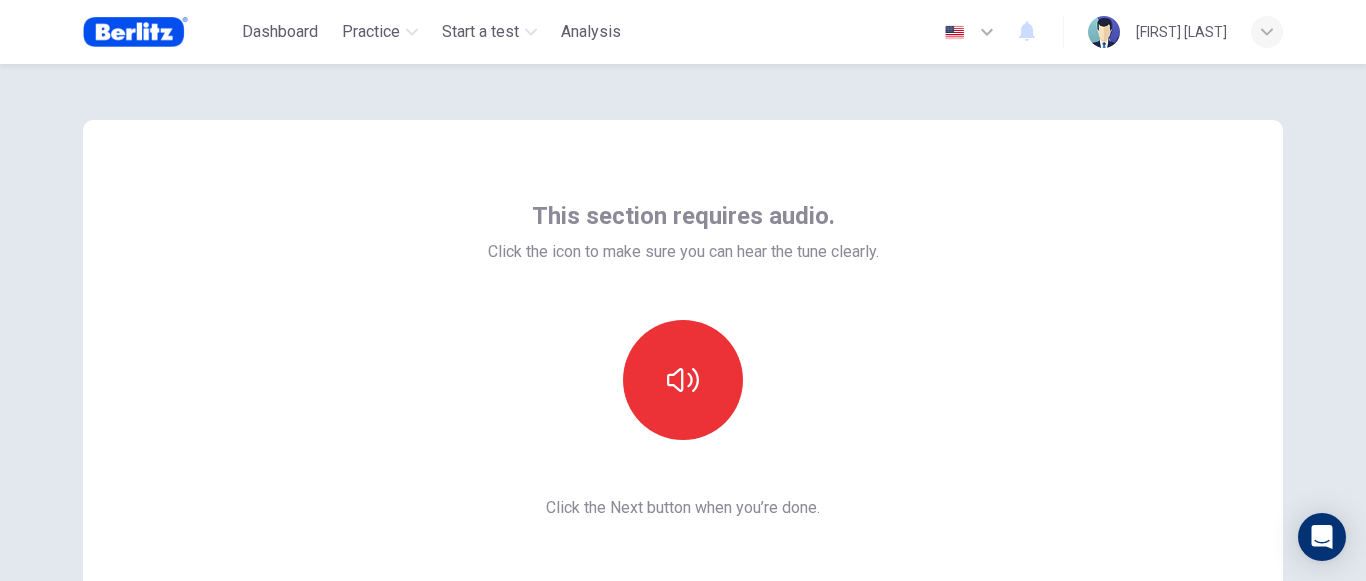 drag, startPoint x: 876, startPoint y: 381, endPoint x: 819, endPoint y: 342, distance: 69.065186 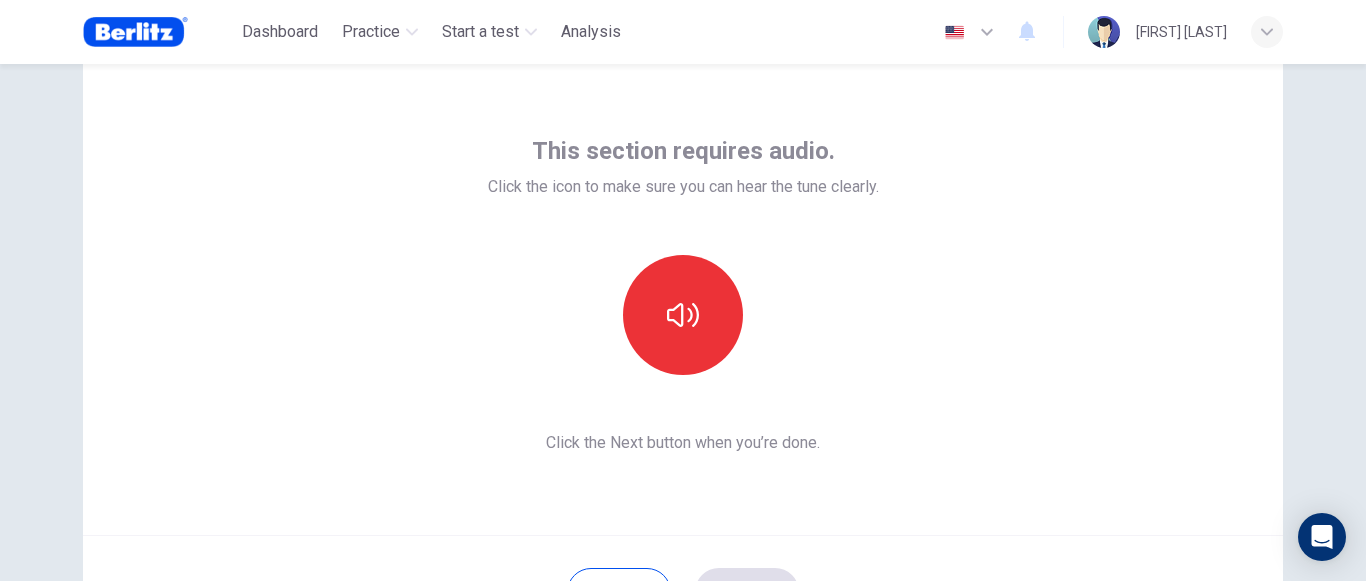 scroll, scrollTop: 100, scrollLeft: 0, axis: vertical 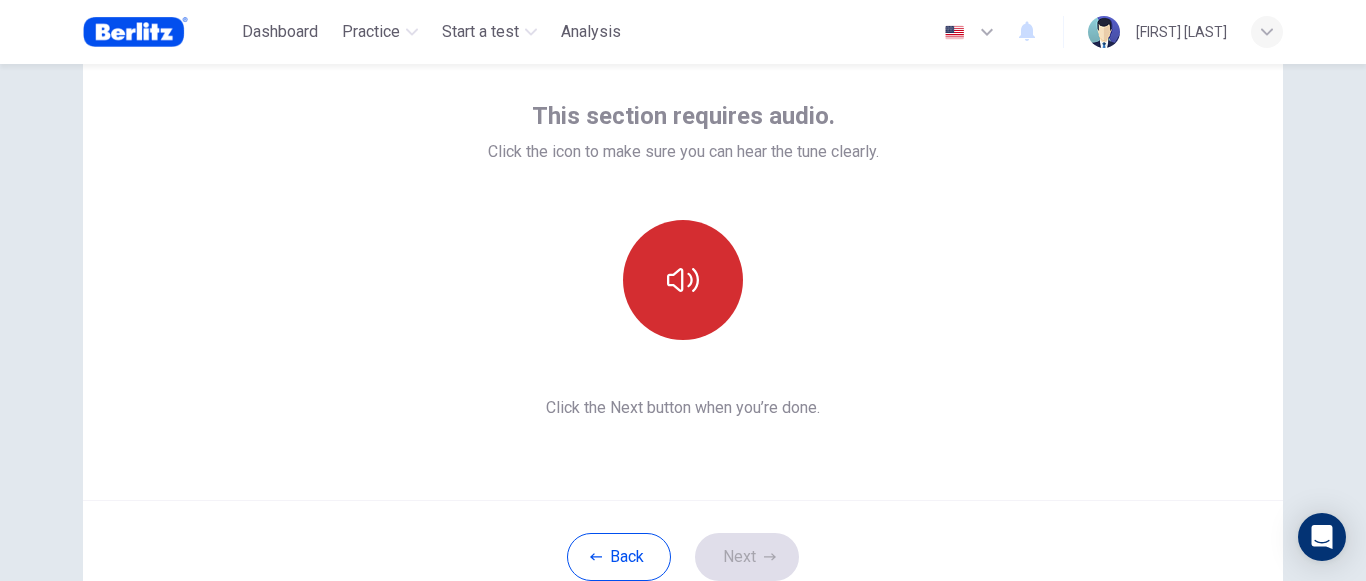click at bounding box center [683, 280] 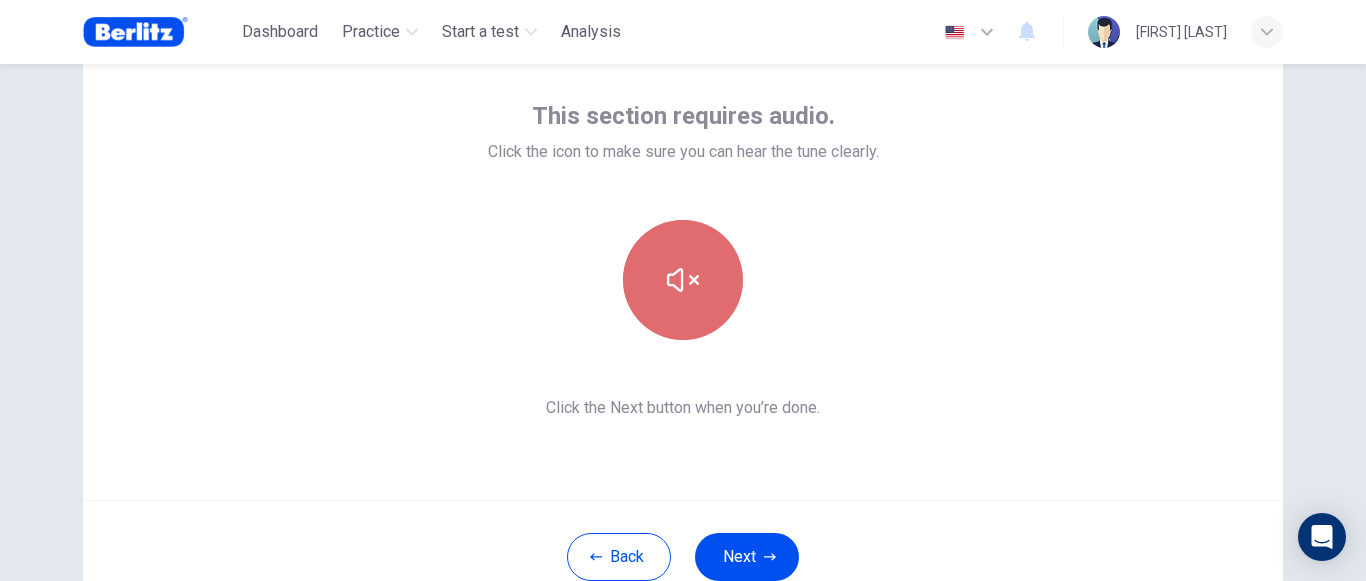 click at bounding box center [683, 280] 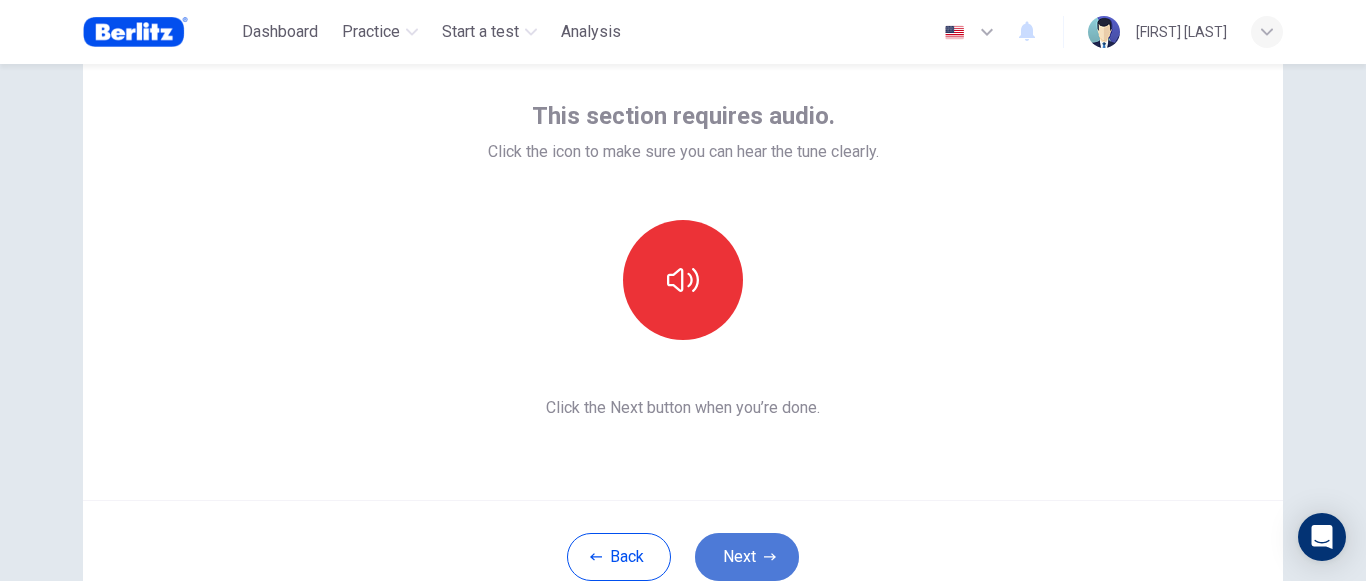 click on "Next" at bounding box center [747, 557] 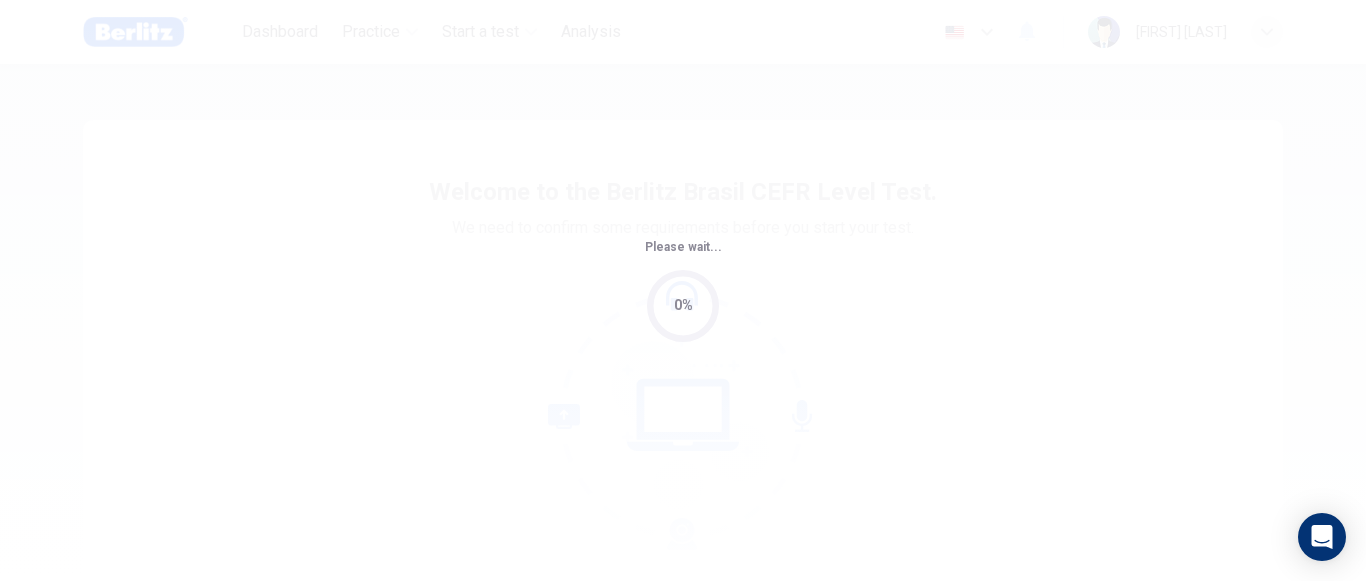scroll, scrollTop: 0, scrollLeft: 0, axis: both 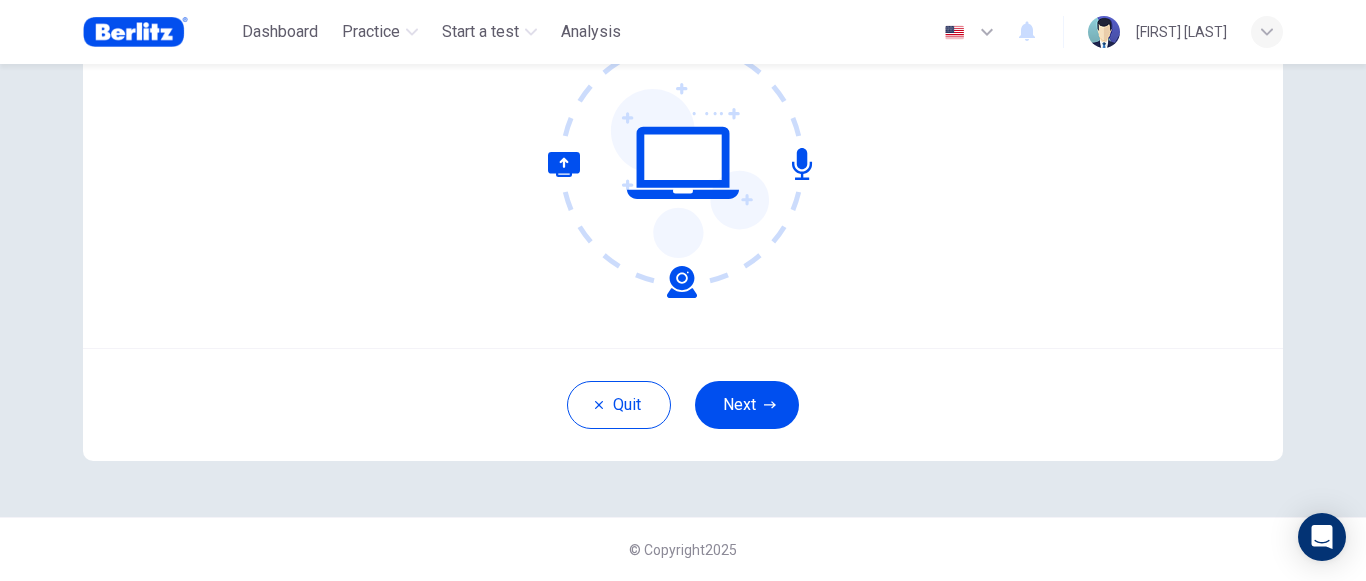 click on "Next" at bounding box center (747, 405) 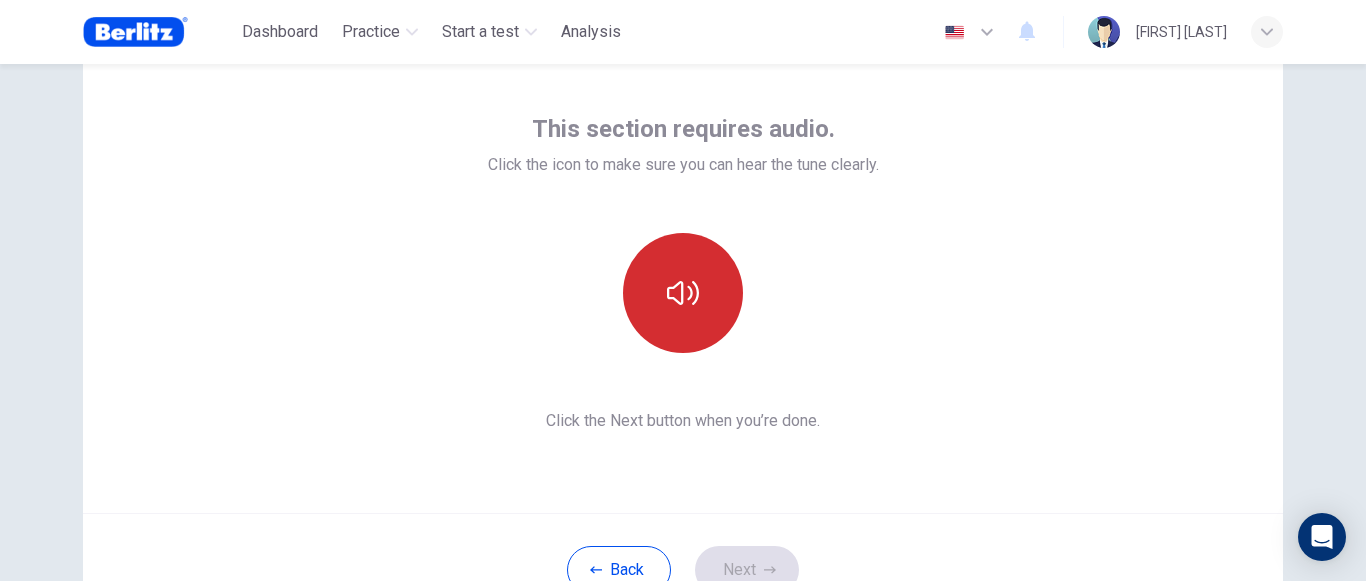 scroll, scrollTop: 52, scrollLeft: 0, axis: vertical 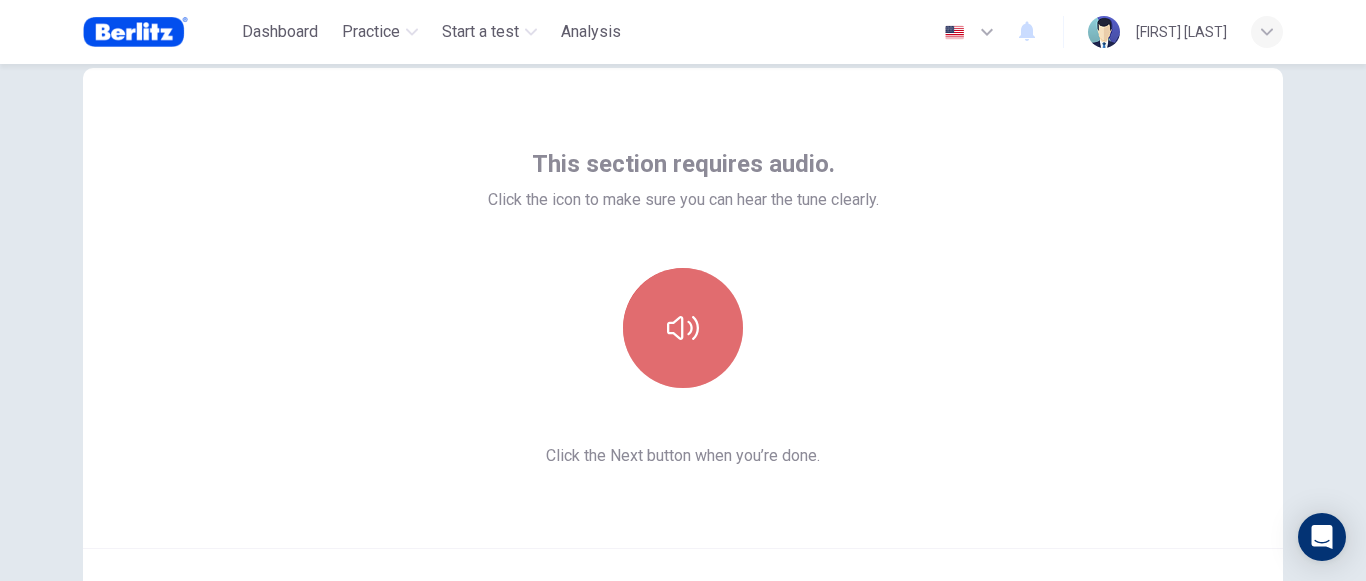 click at bounding box center (683, 328) 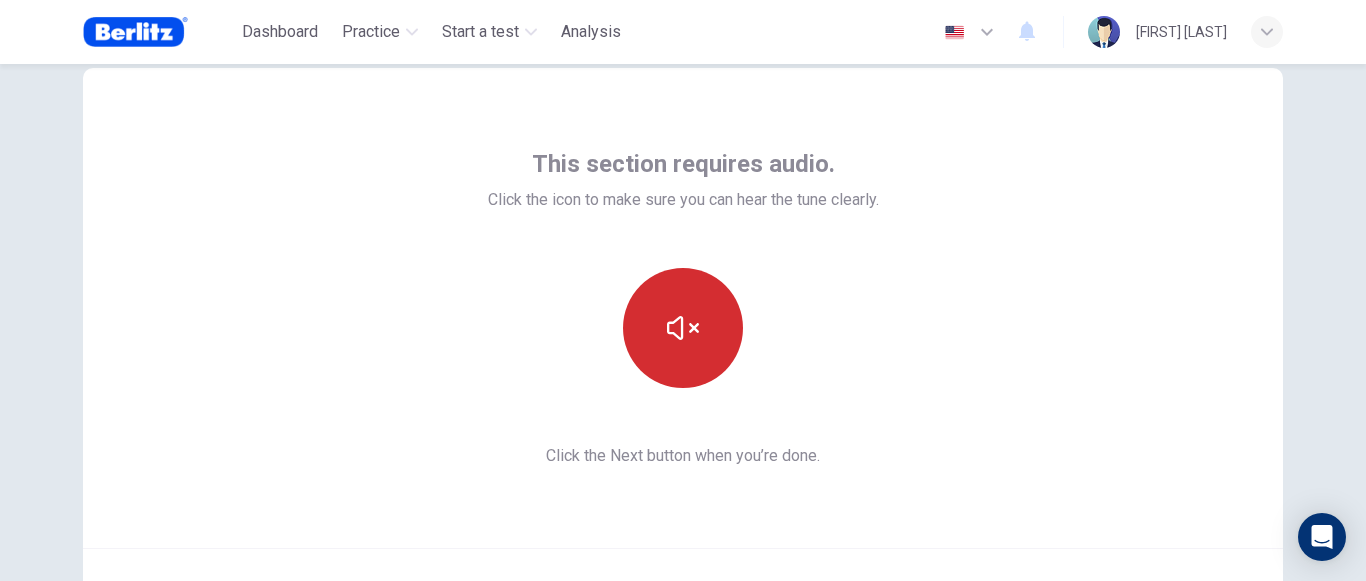 click at bounding box center (683, 328) 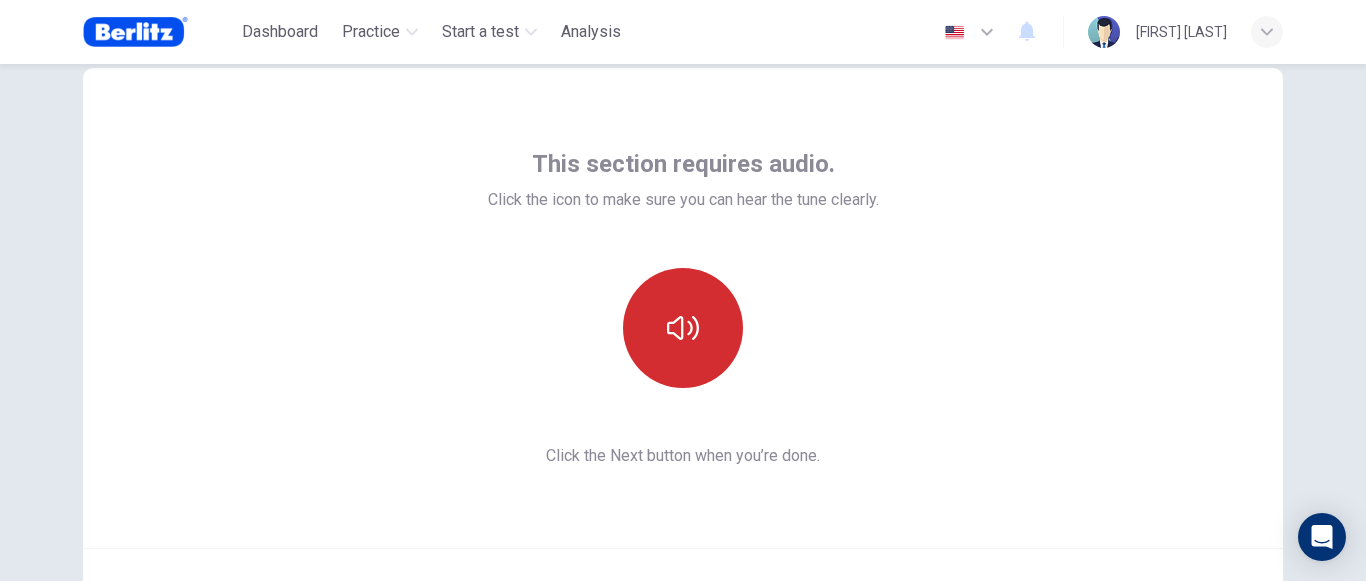 click at bounding box center (683, 328) 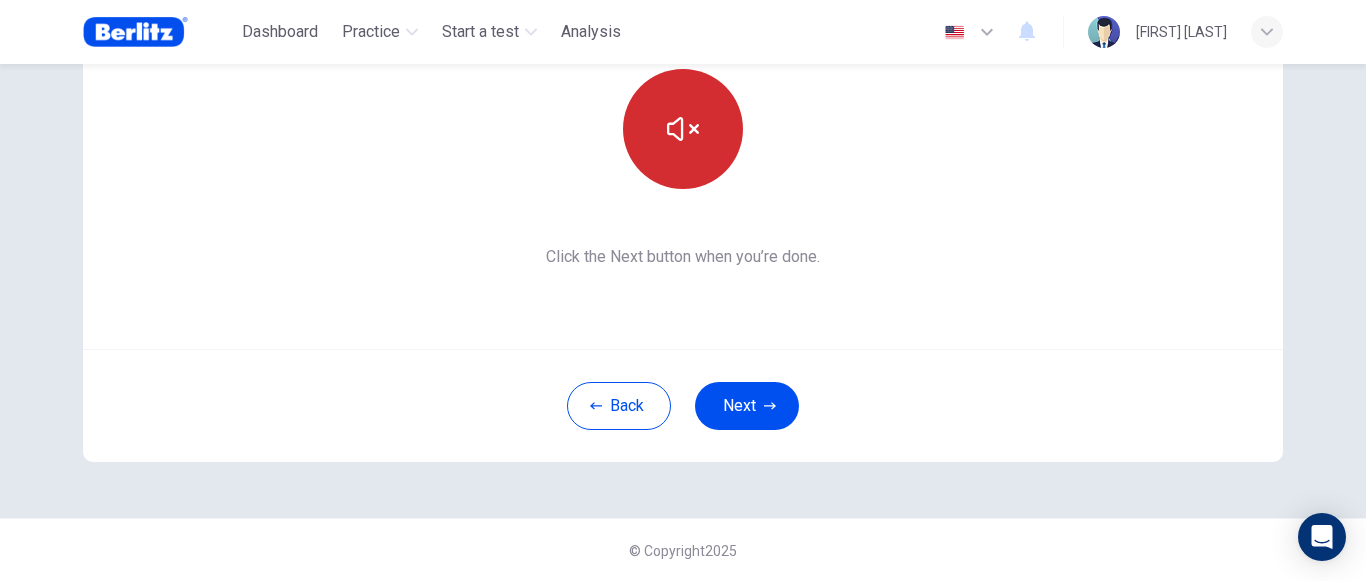 scroll, scrollTop: 252, scrollLeft: 0, axis: vertical 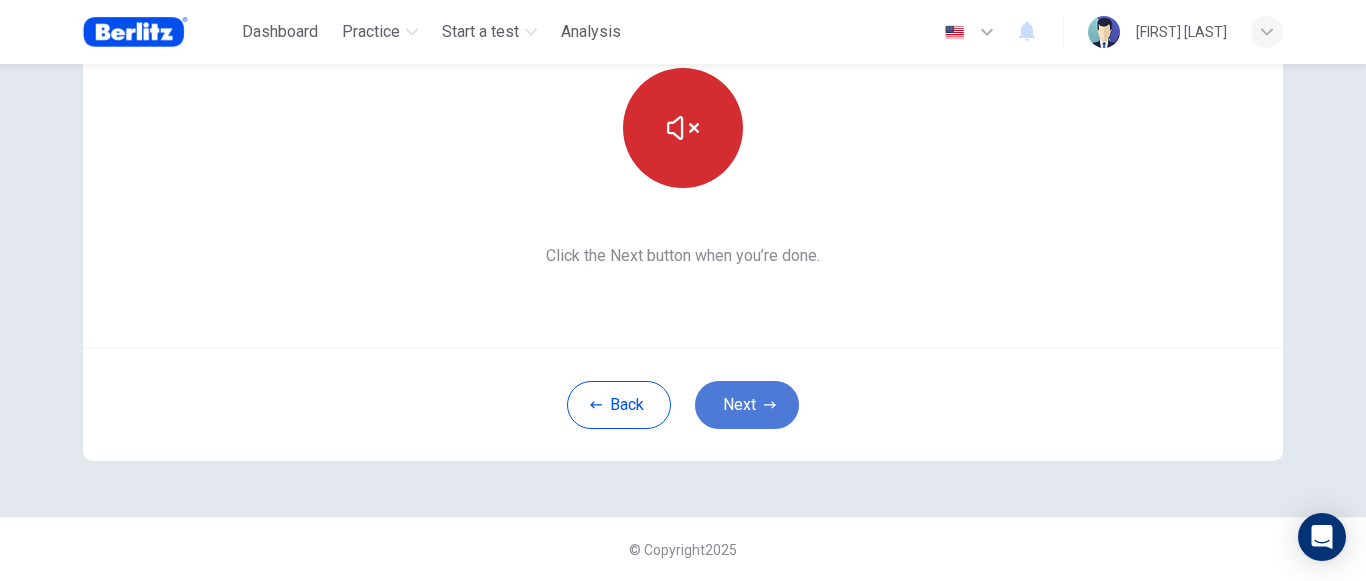 click on "Next" at bounding box center [747, 405] 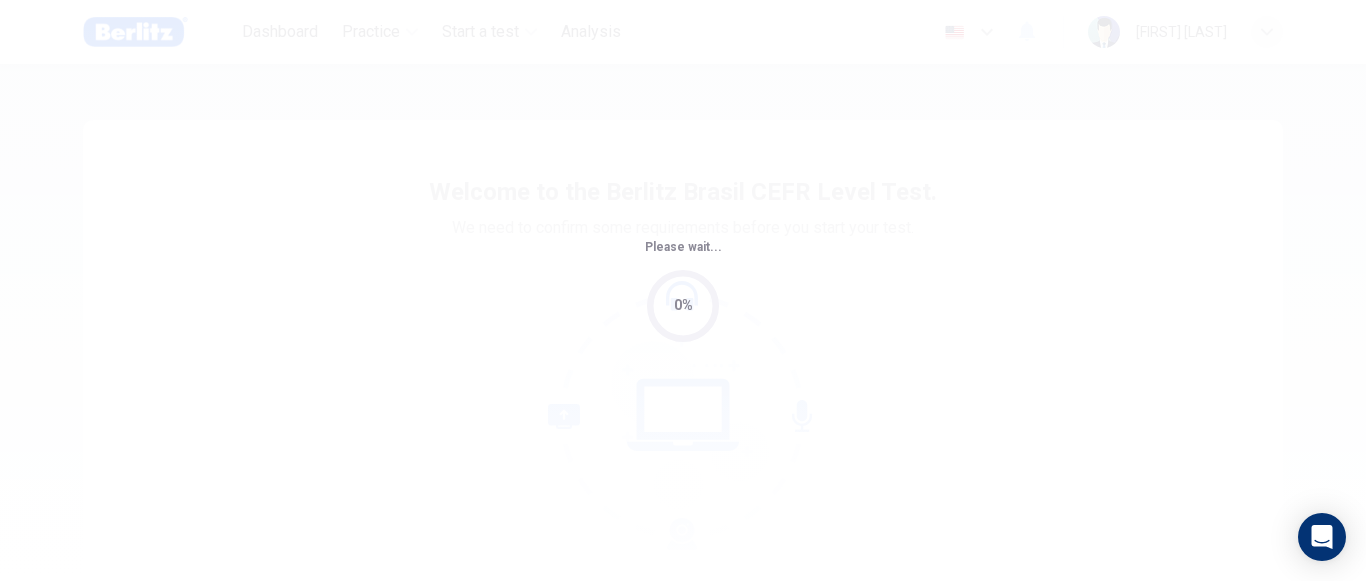 scroll, scrollTop: 0, scrollLeft: 0, axis: both 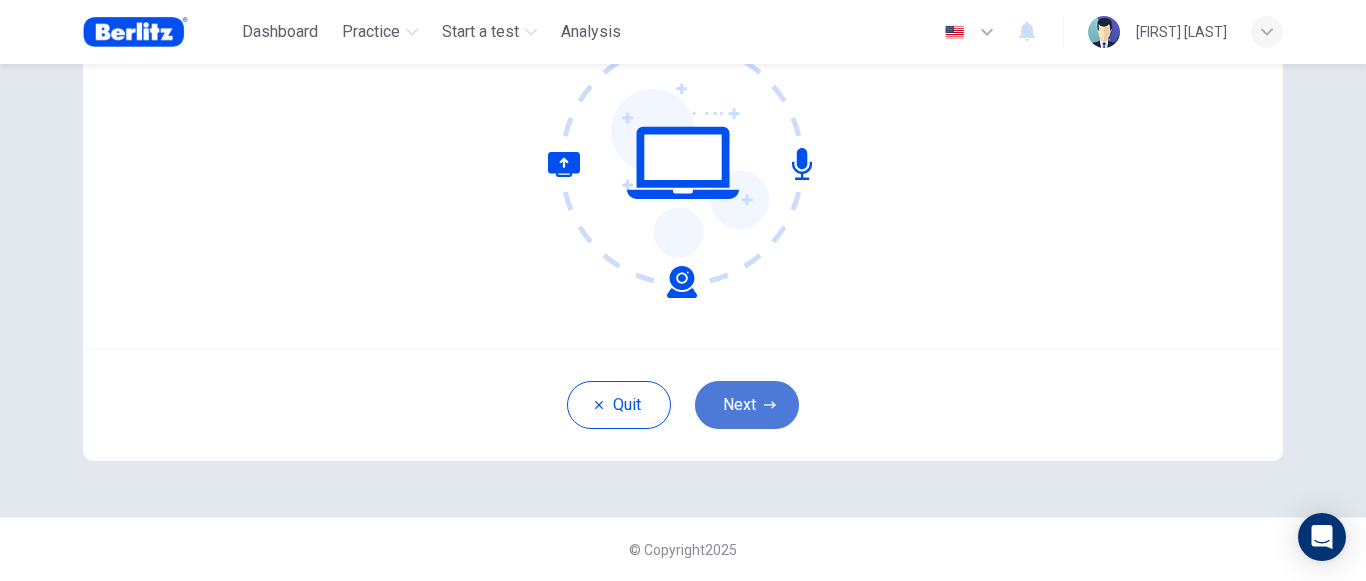 click on "Next" at bounding box center [747, 405] 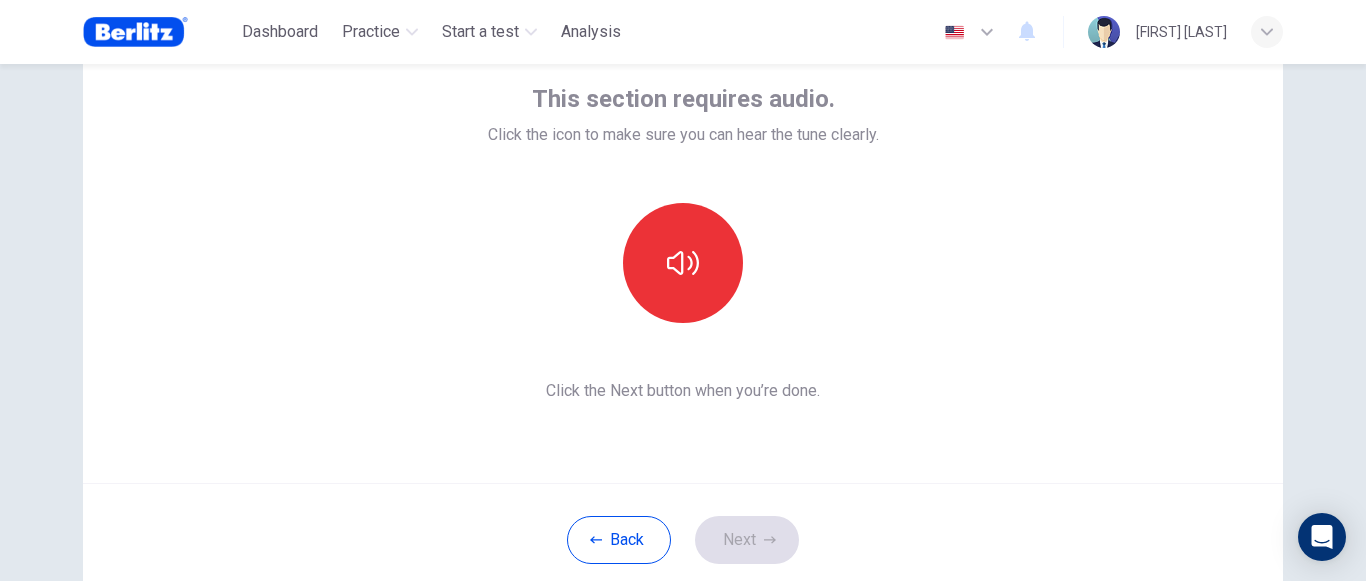 scroll, scrollTop: 52, scrollLeft: 0, axis: vertical 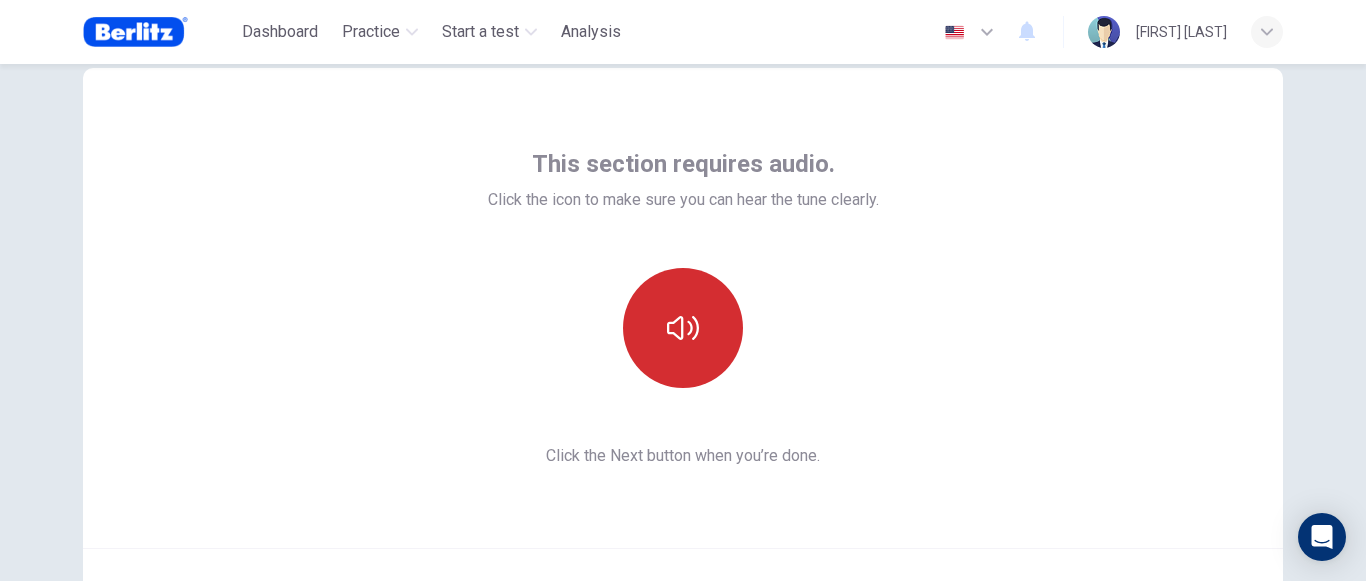 click at bounding box center [683, 328] 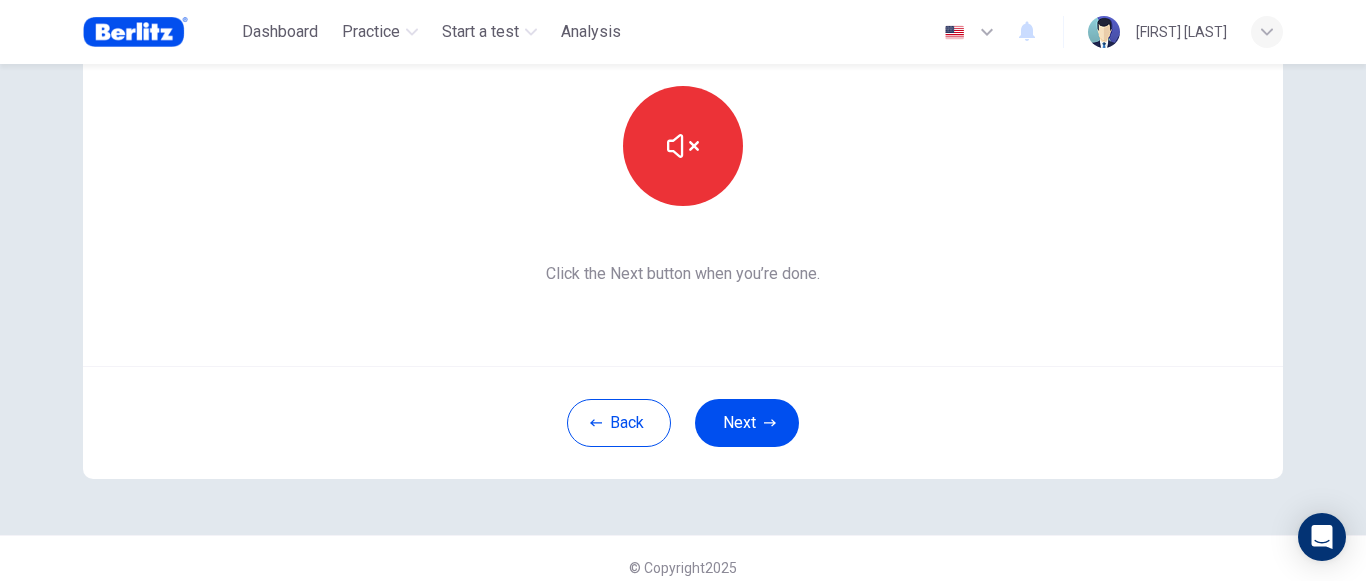 scroll, scrollTop: 252, scrollLeft: 0, axis: vertical 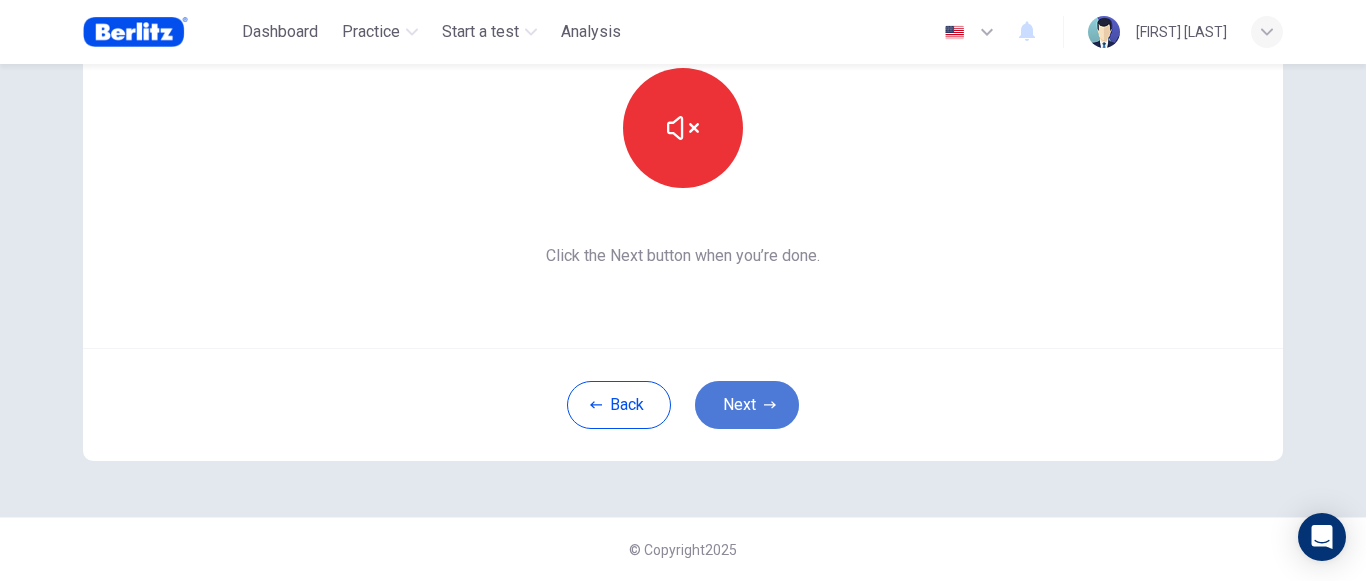 click on "Next" at bounding box center [747, 405] 